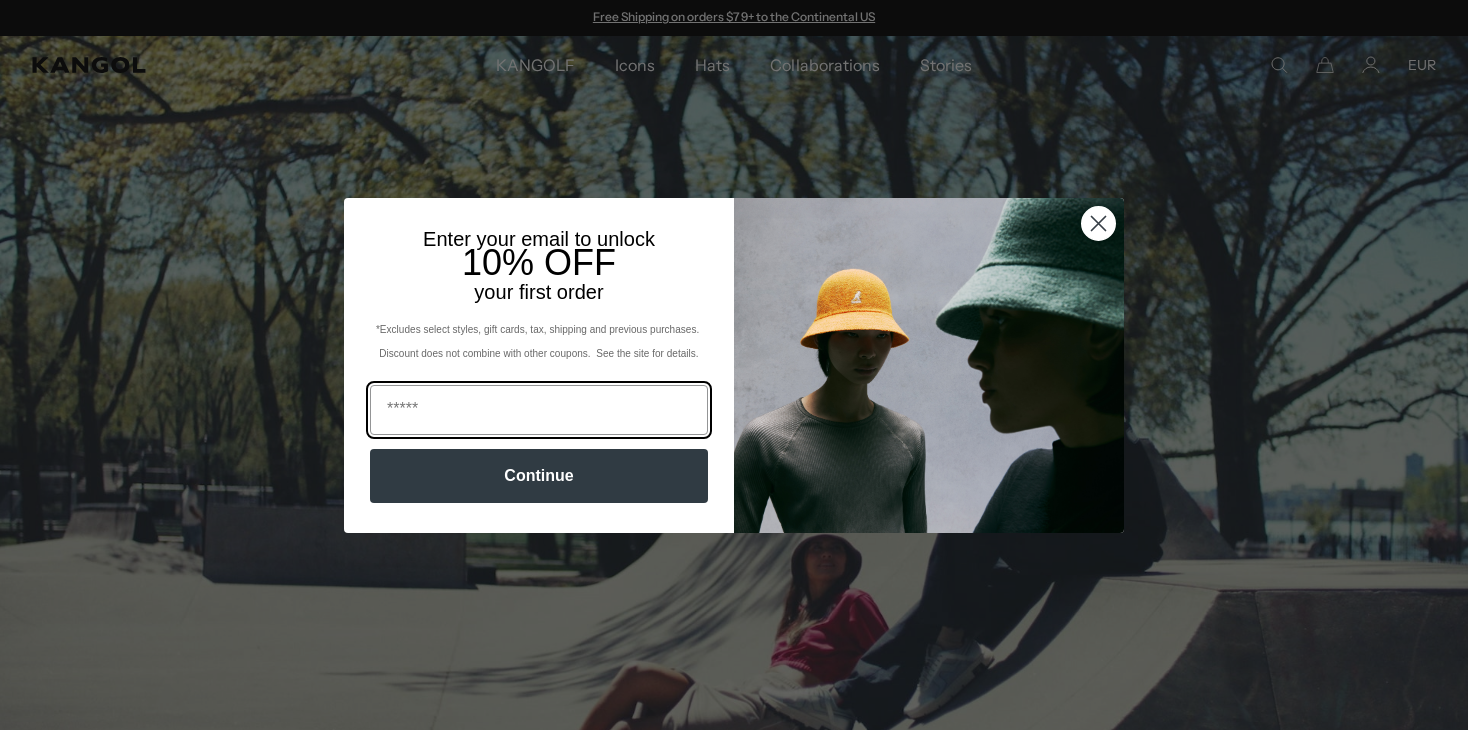 scroll, scrollTop: 0, scrollLeft: 0, axis: both 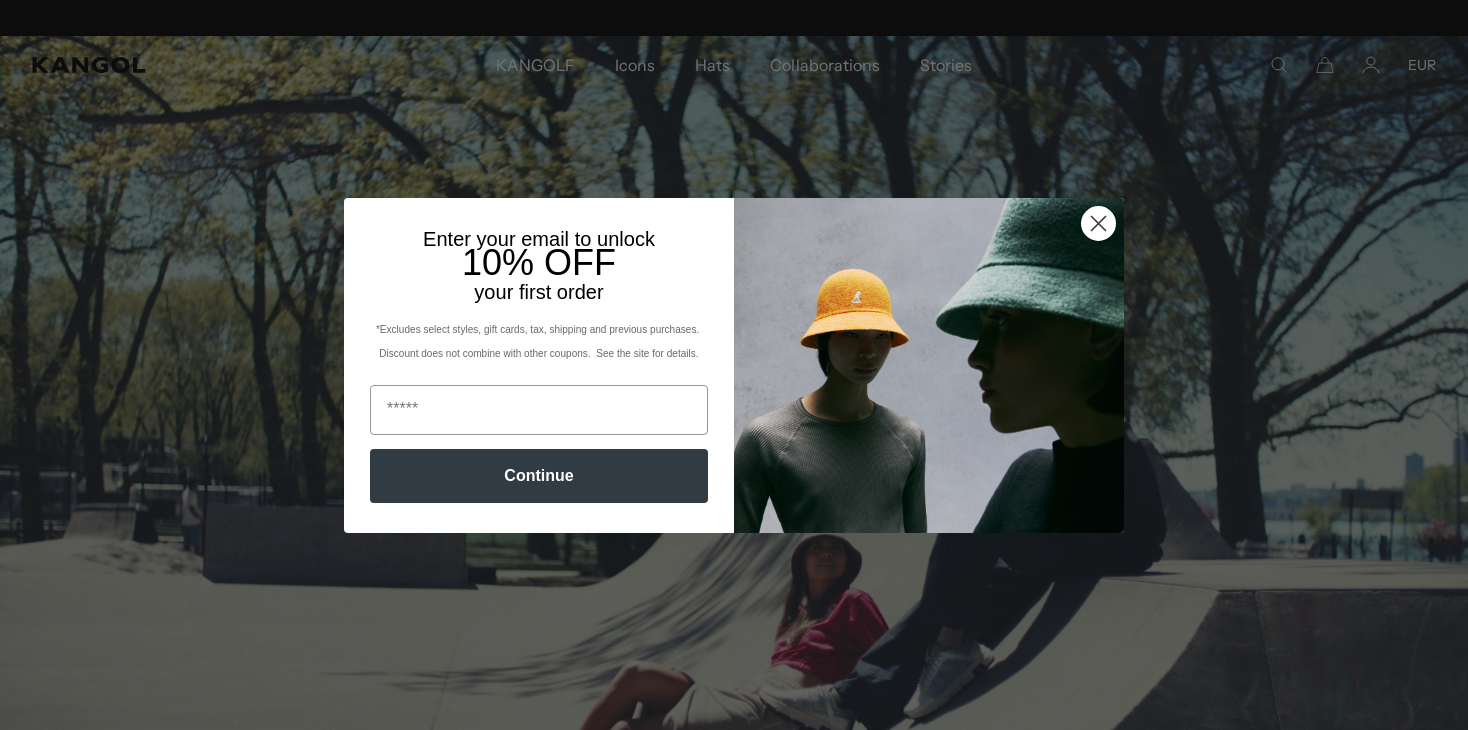 click 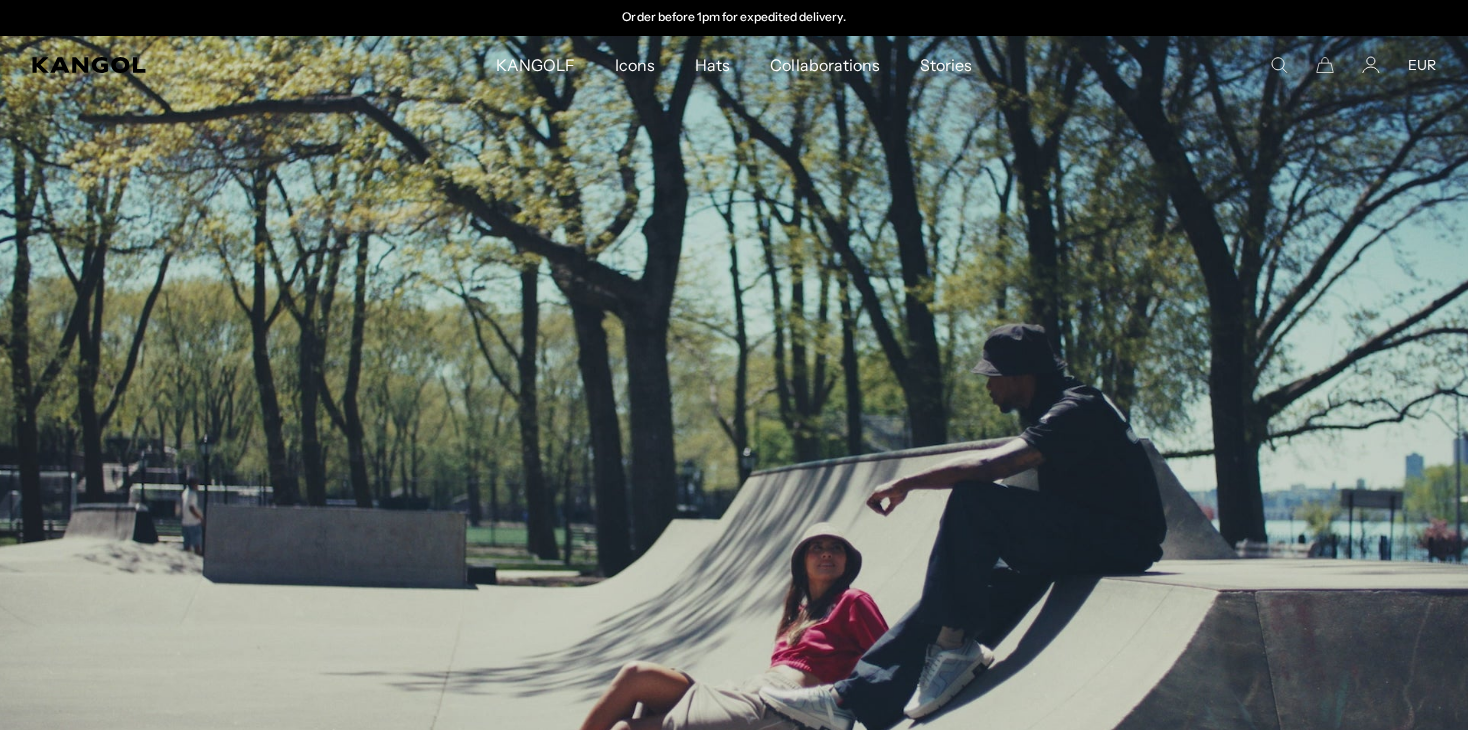 scroll, scrollTop: 16, scrollLeft: 0, axis: vertical 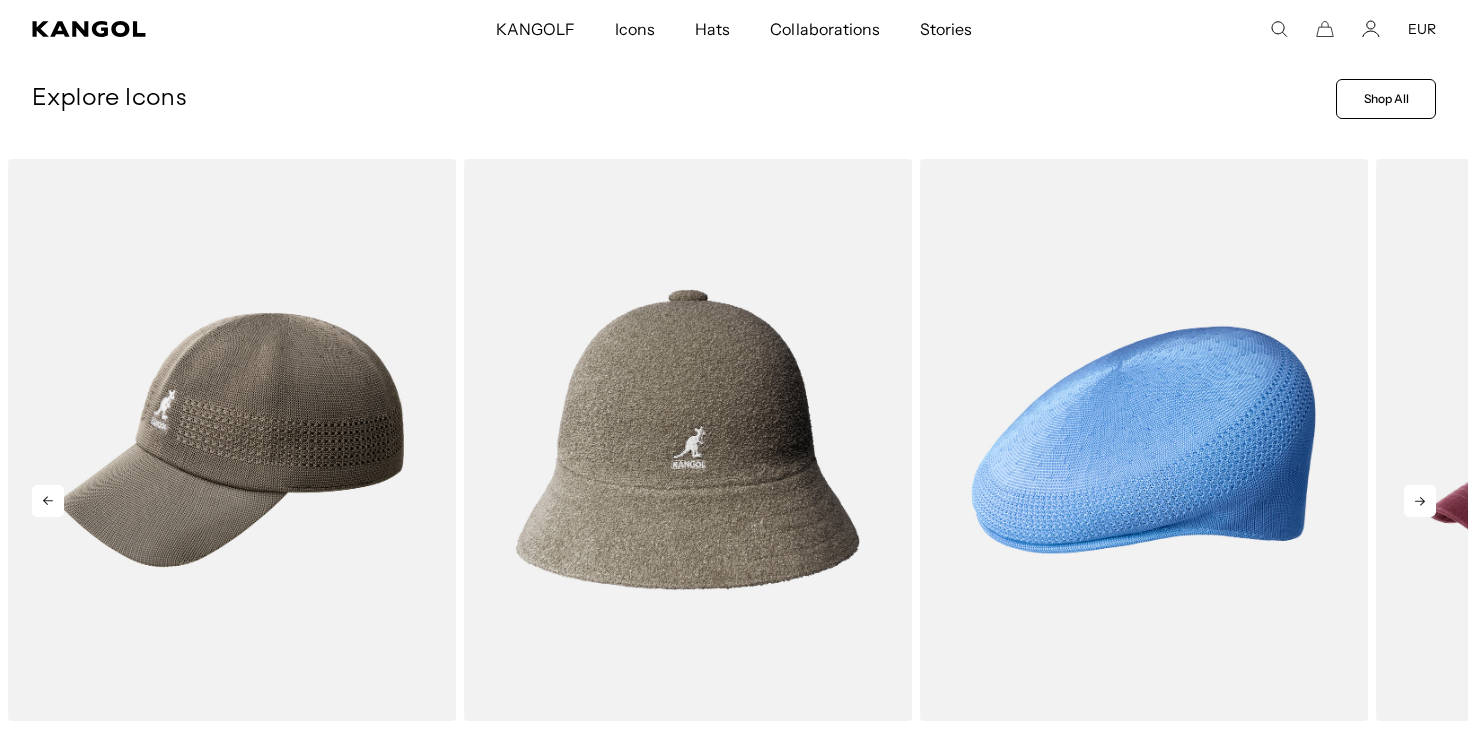 click 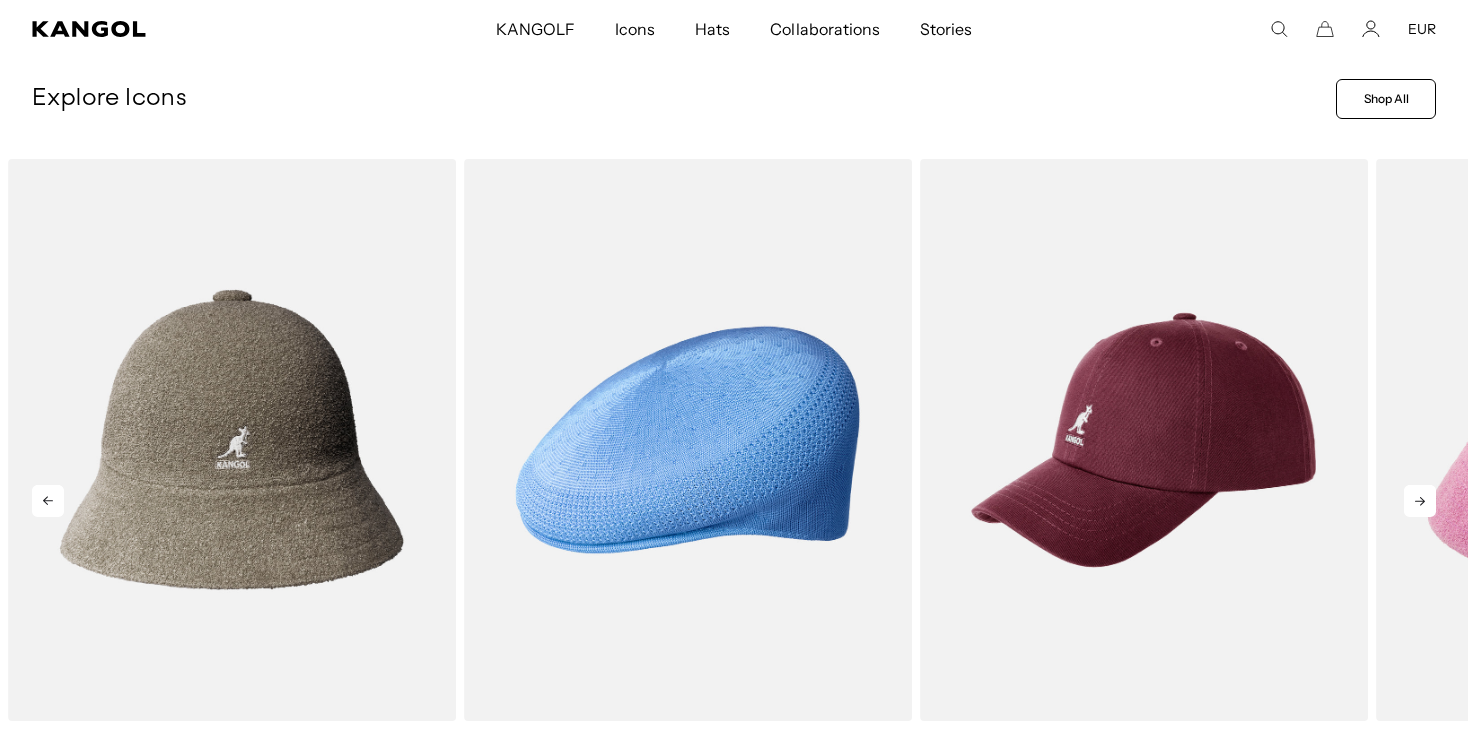 click 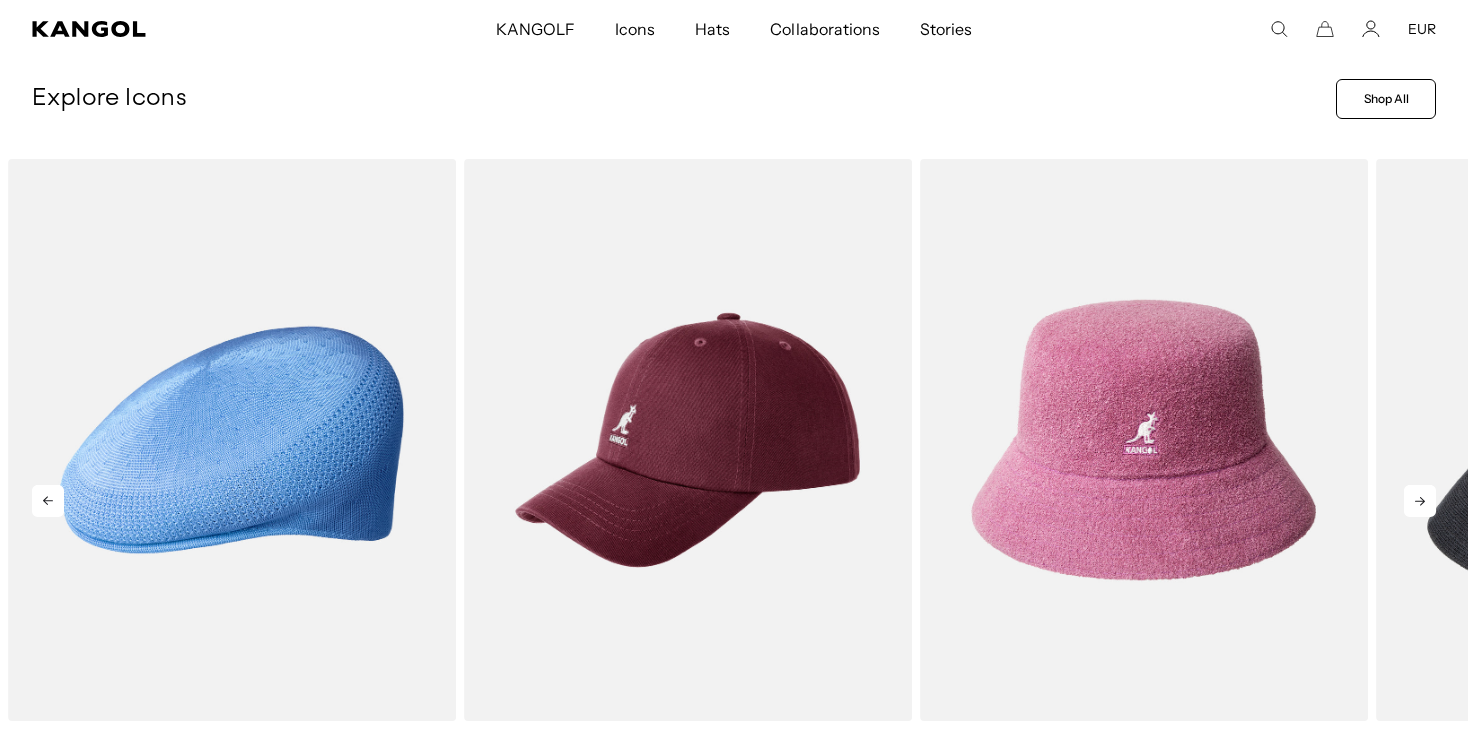 click 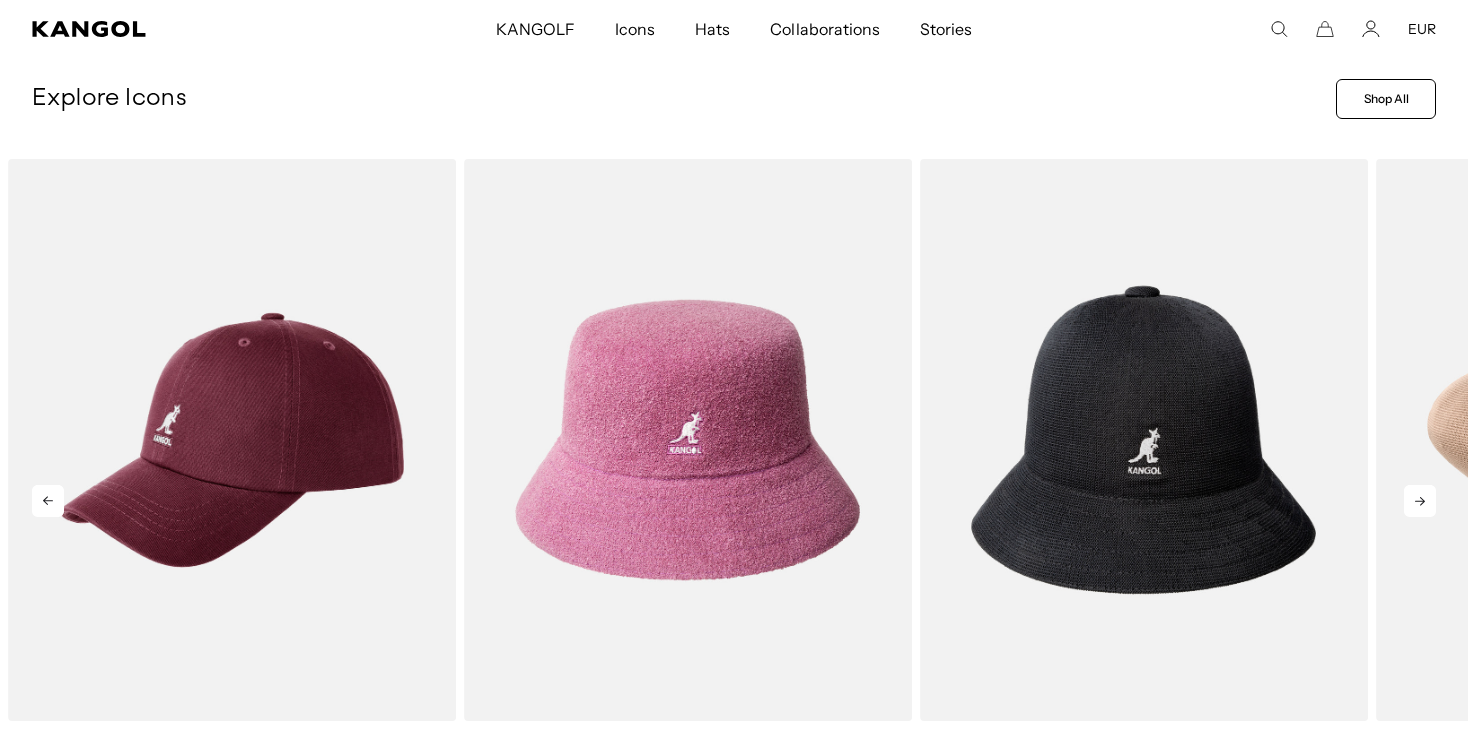 click 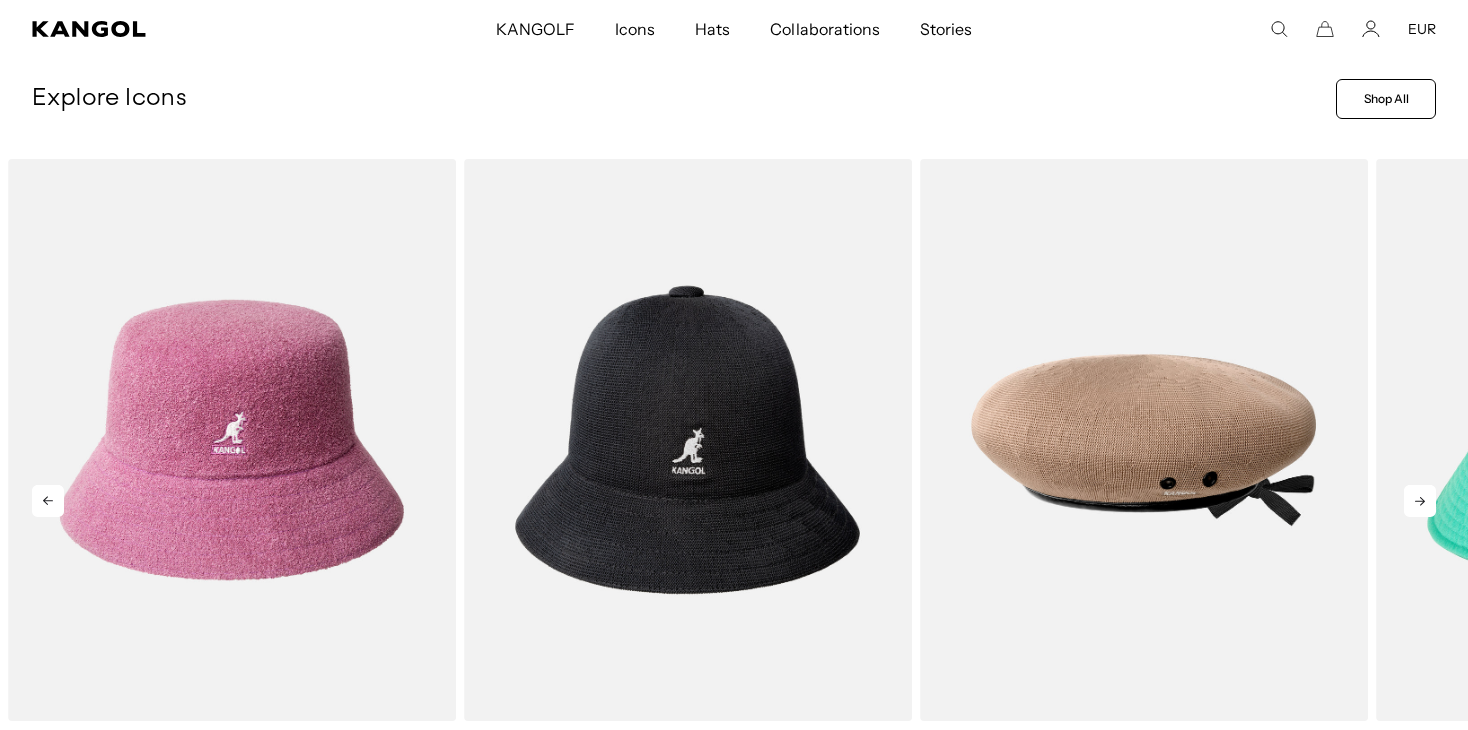 click 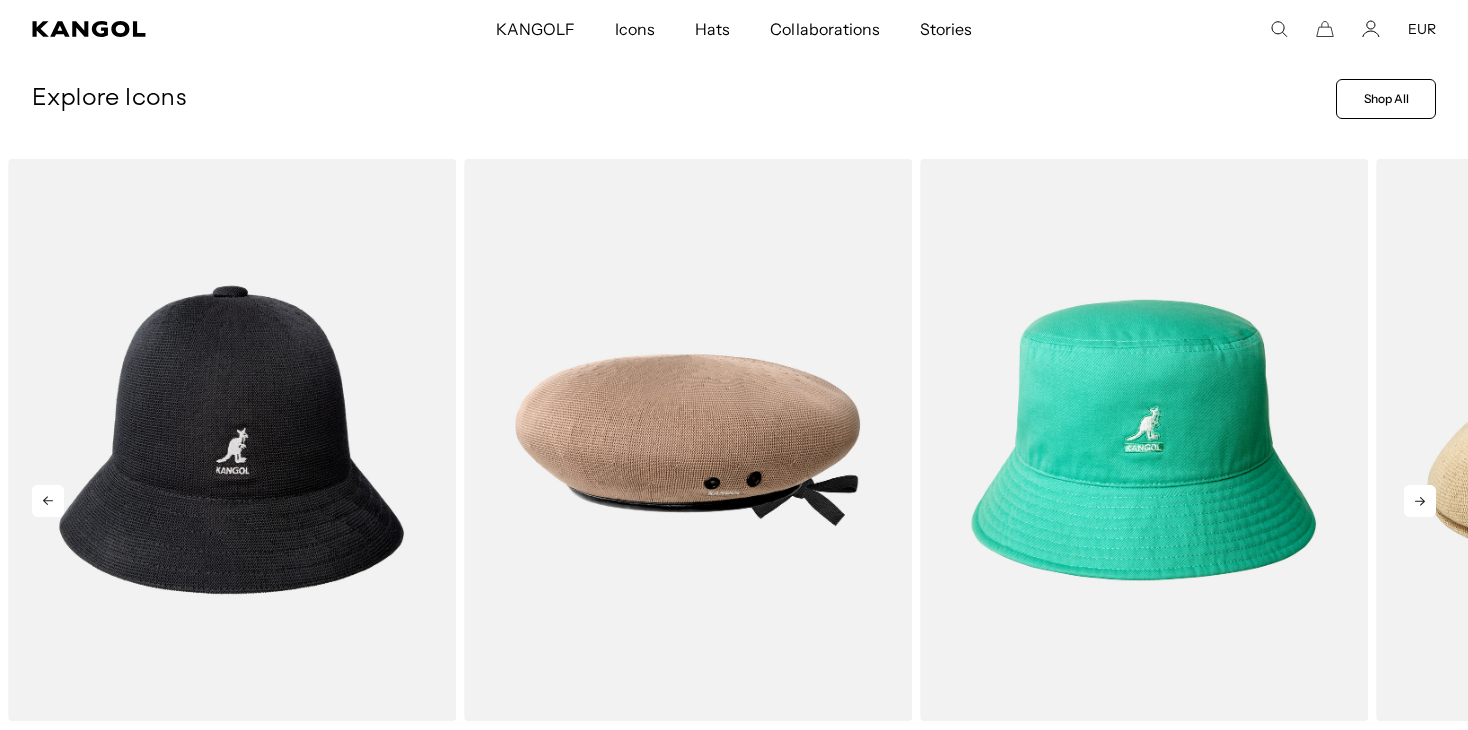 click 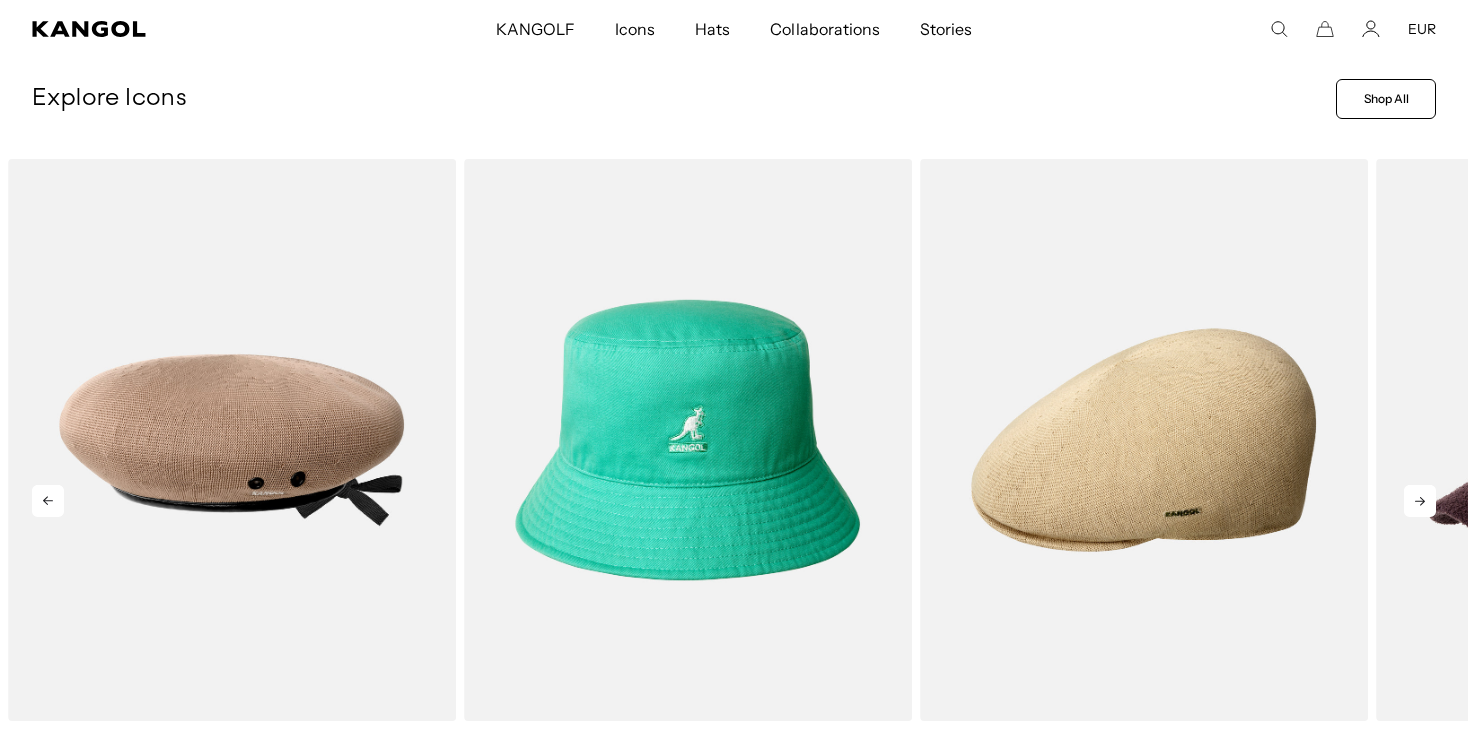 click 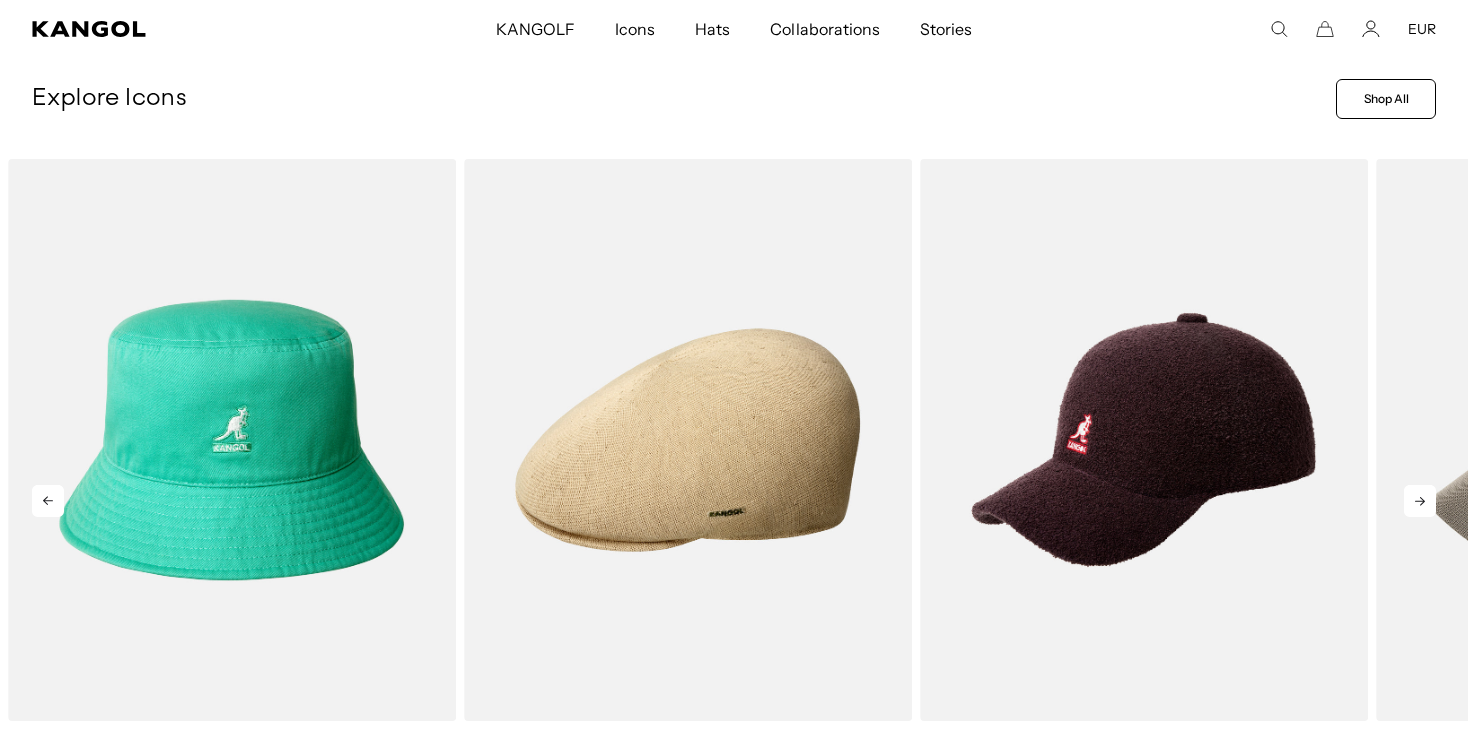 click 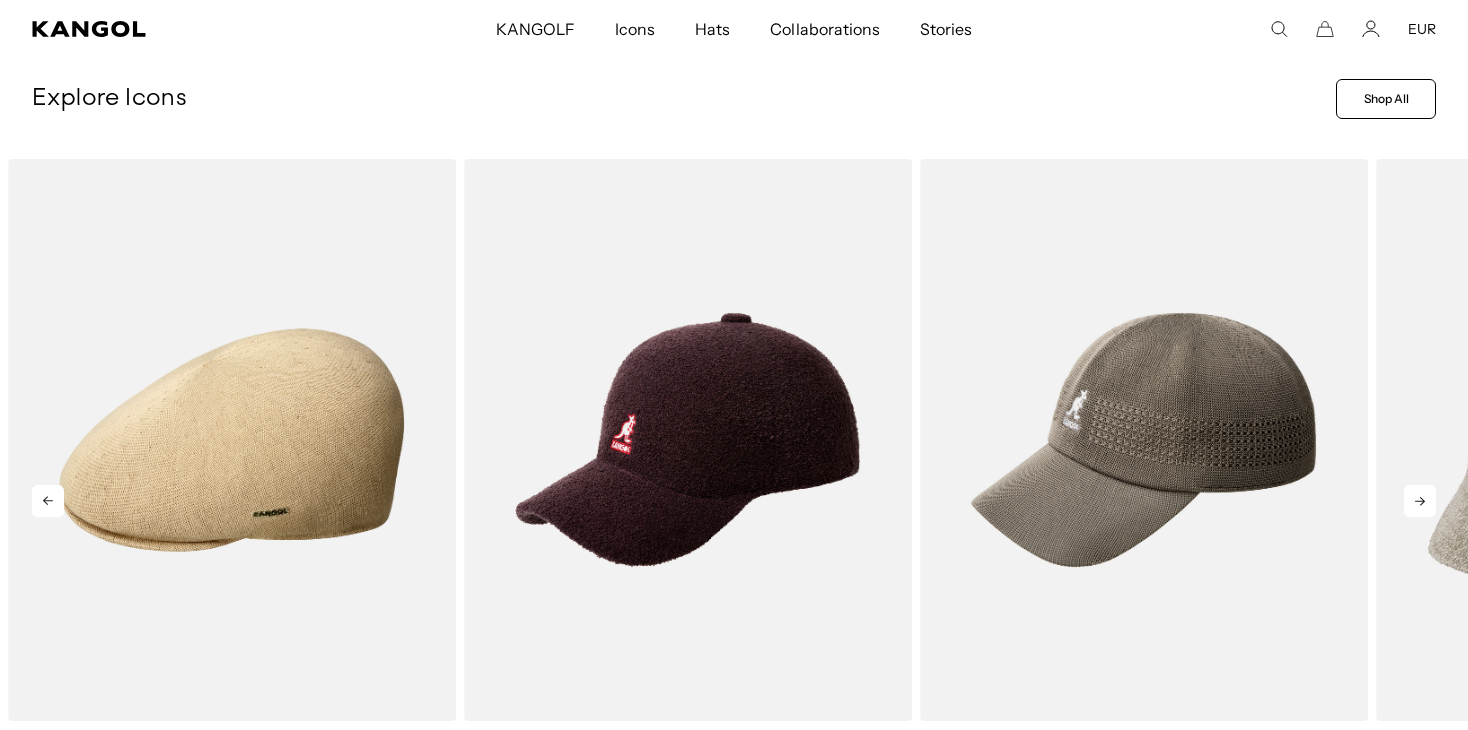 click 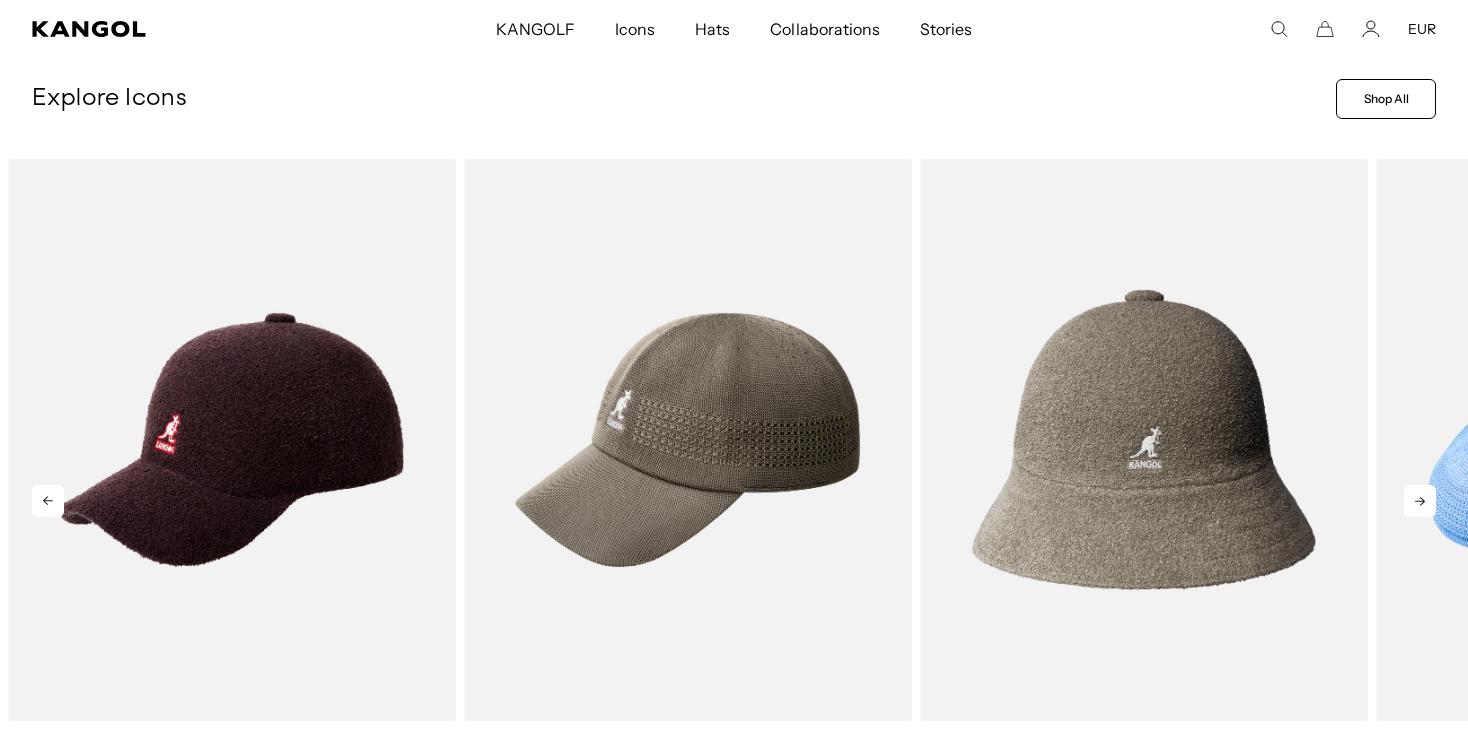click 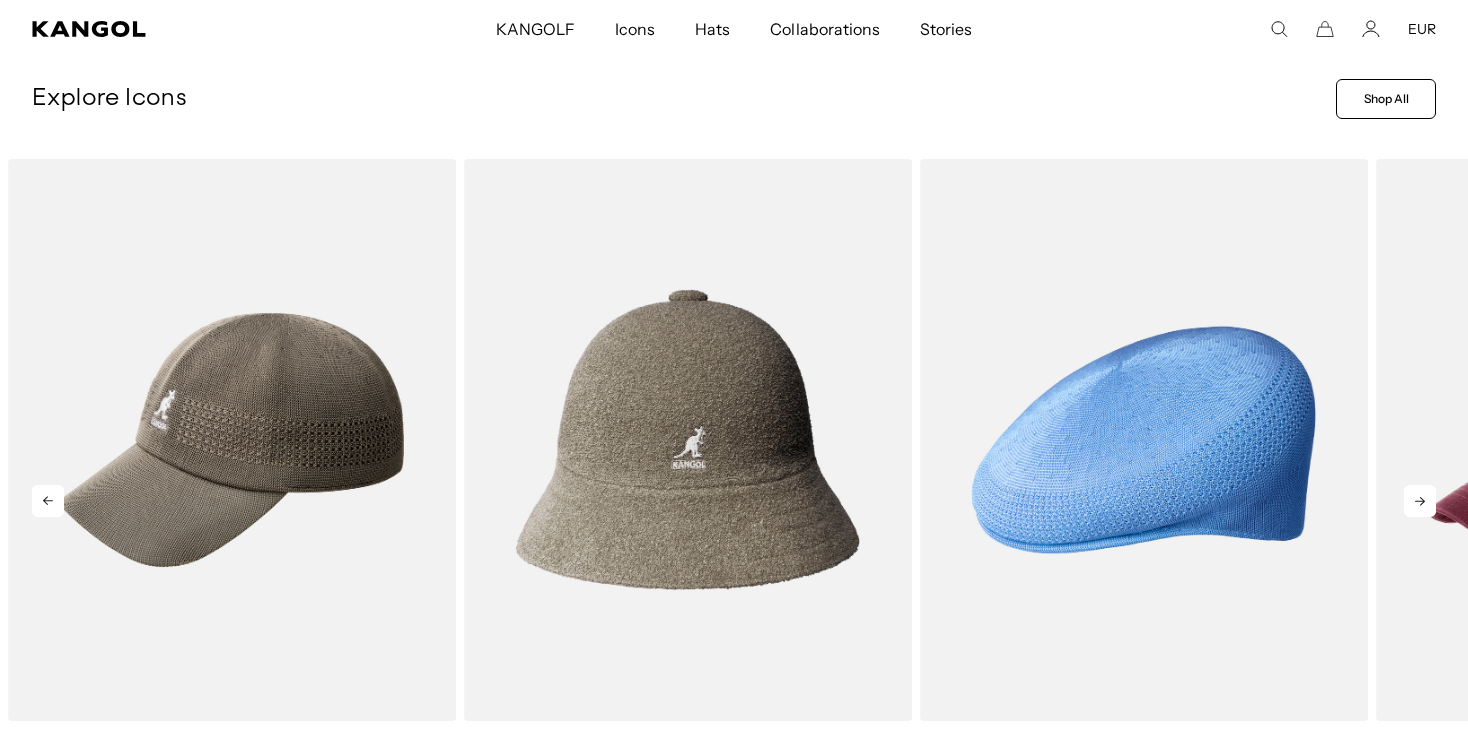 click 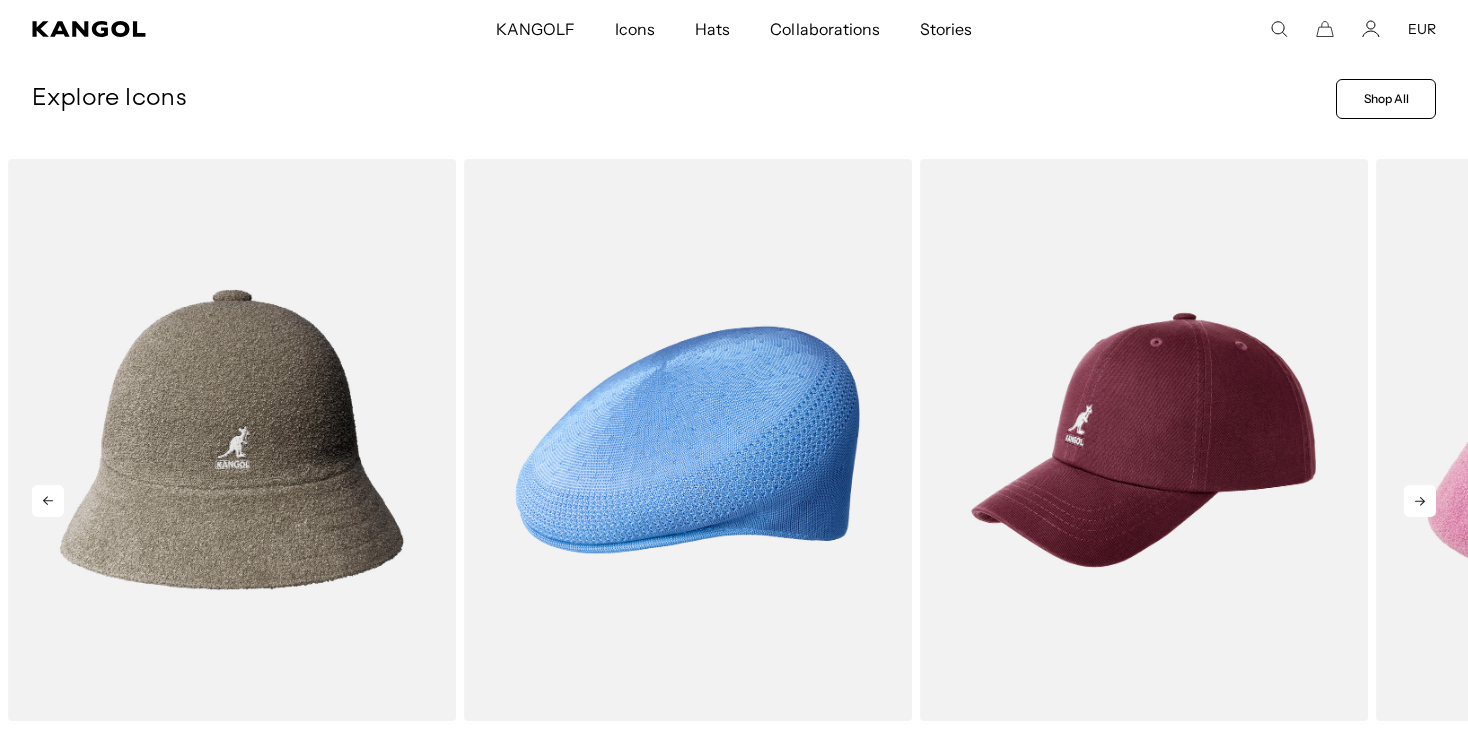 click 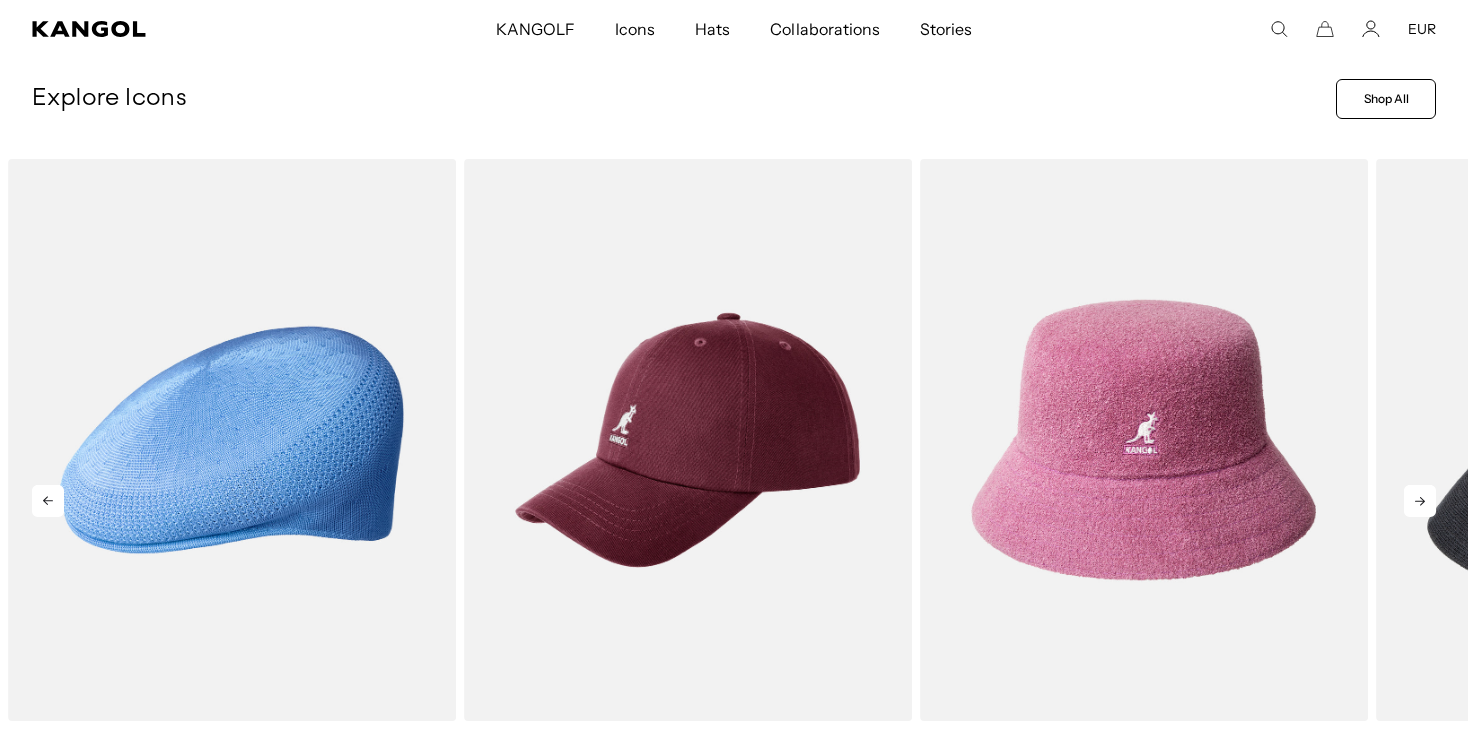 click 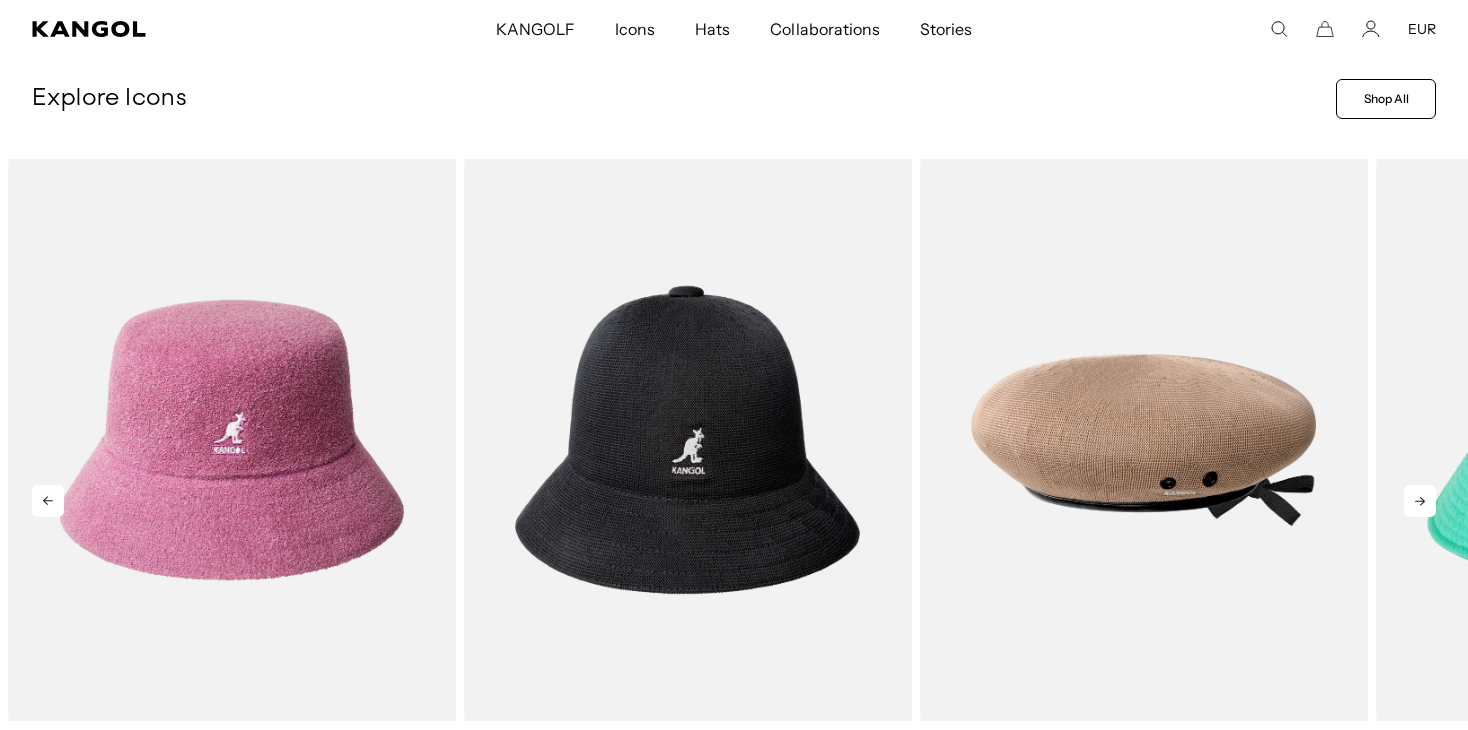 click 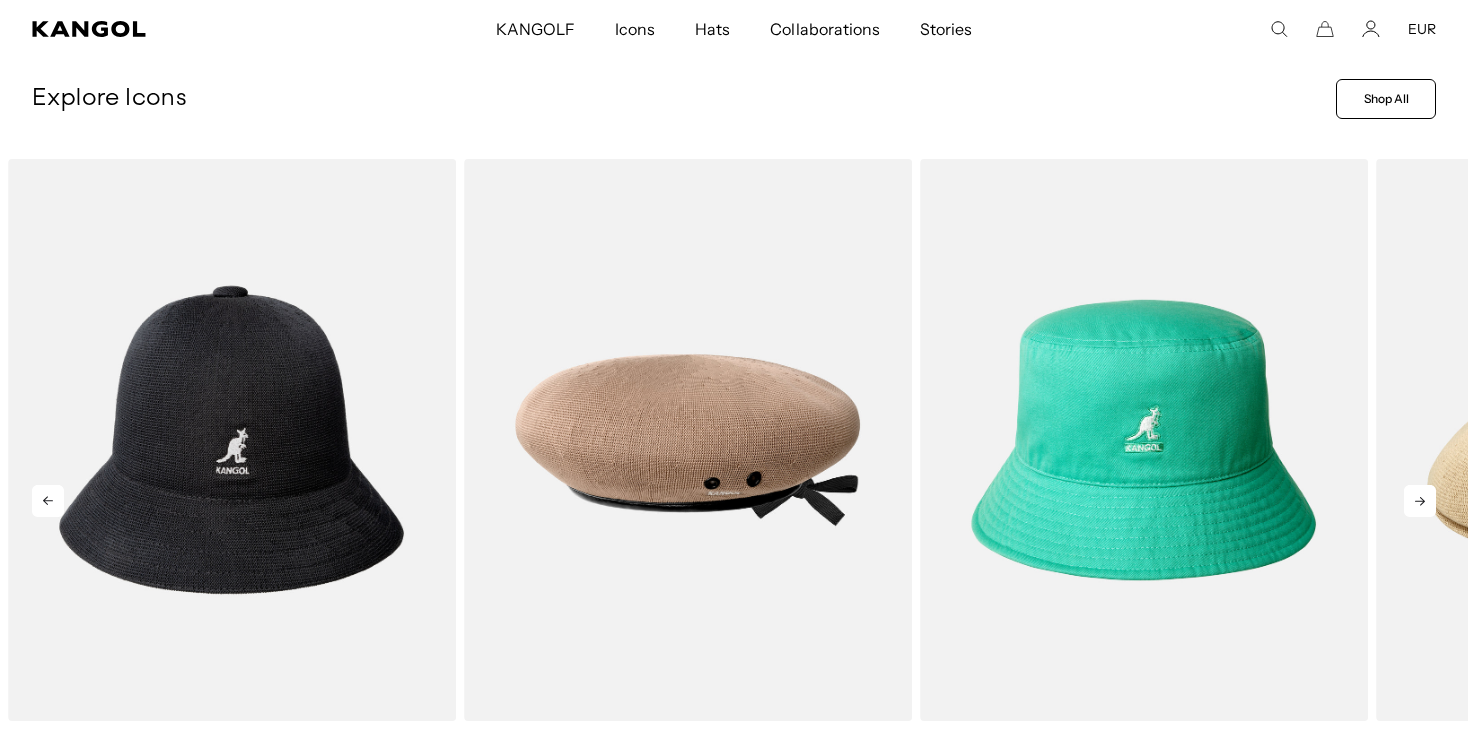 click 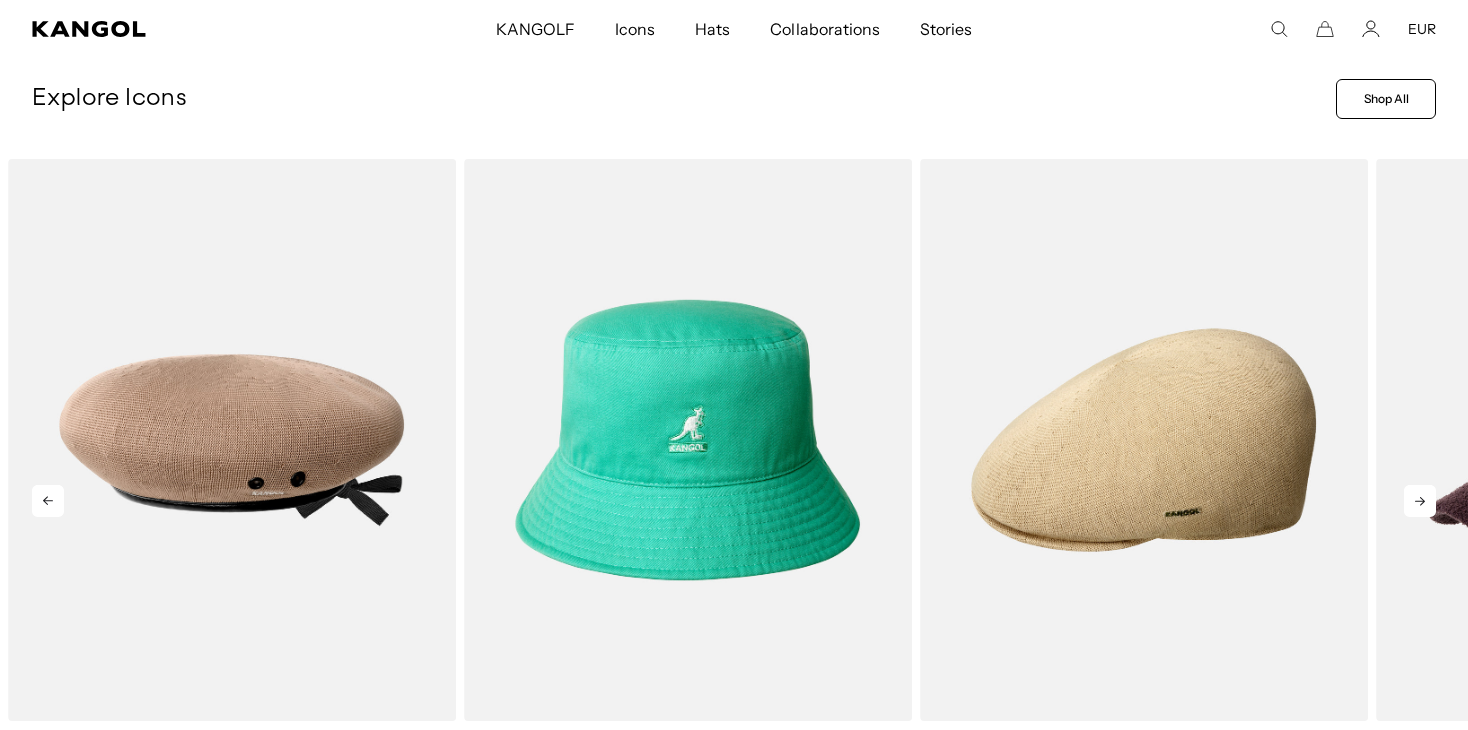 click 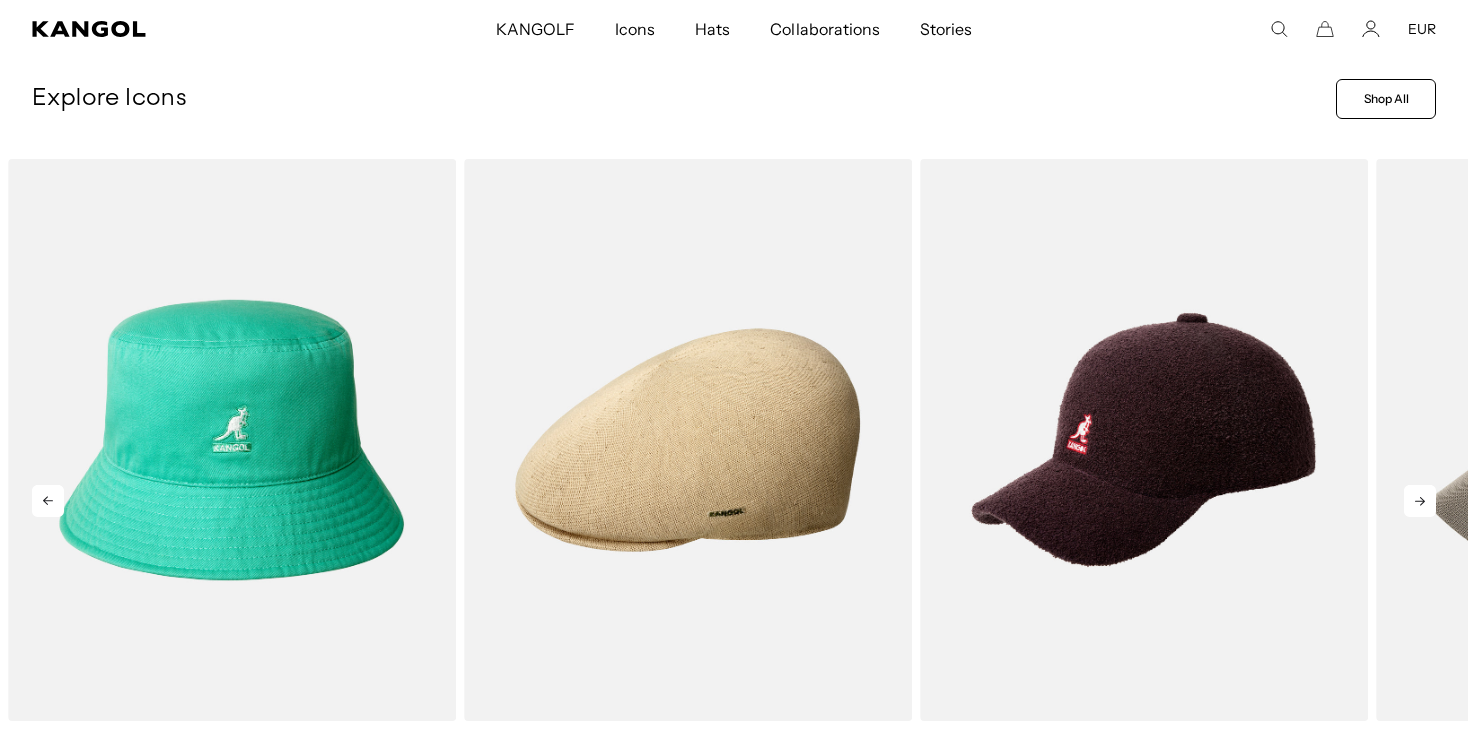 click 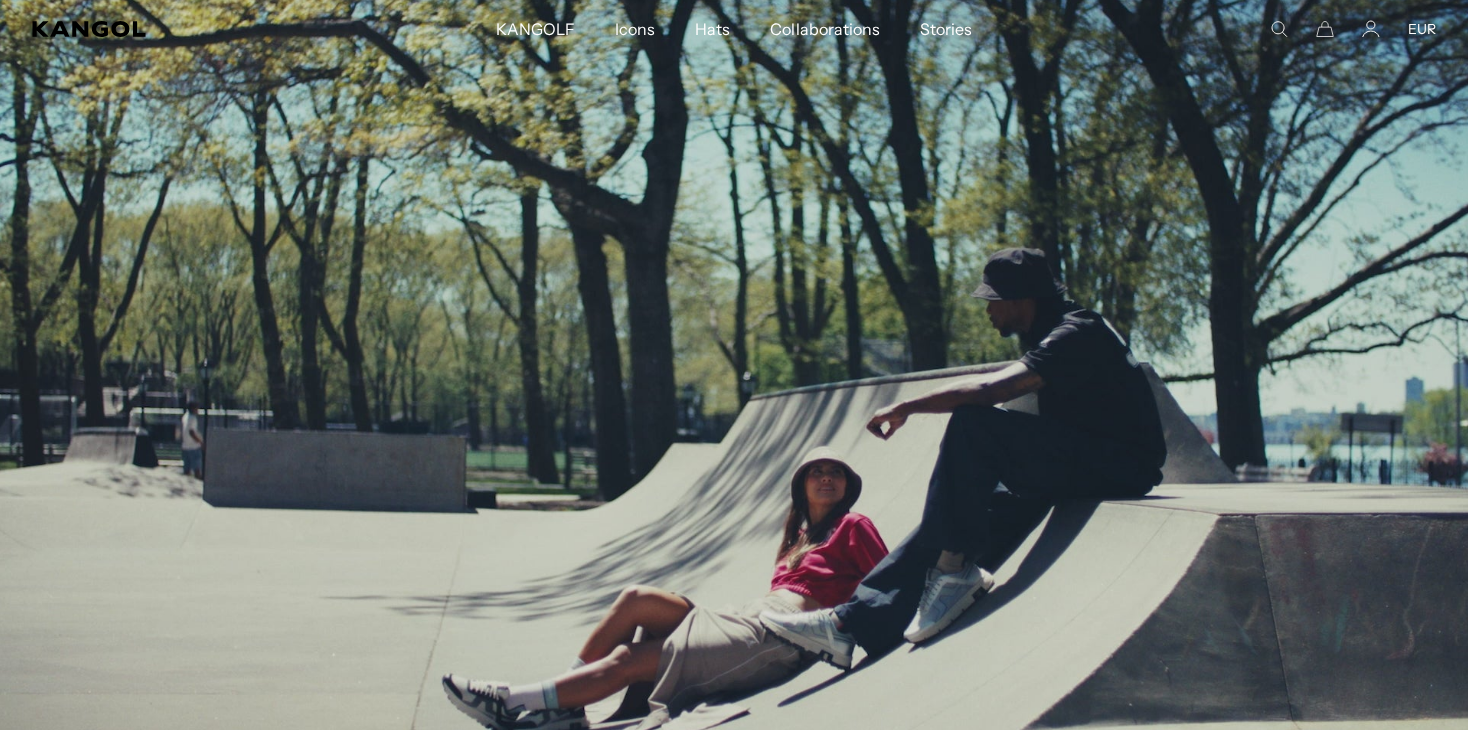 scroll, scrollTop: 0, scrollLeft: 0, axis: both 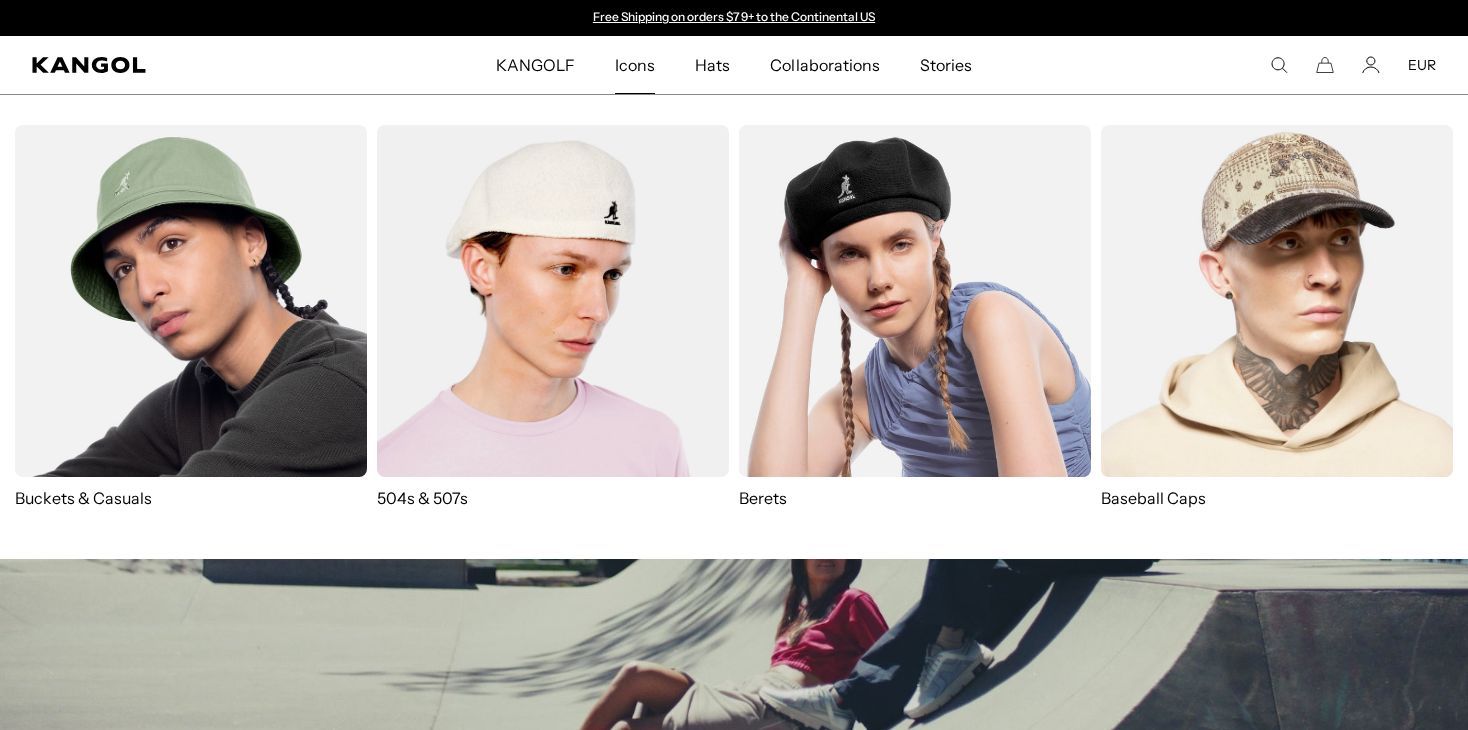 click at bounding box center (915, 301) 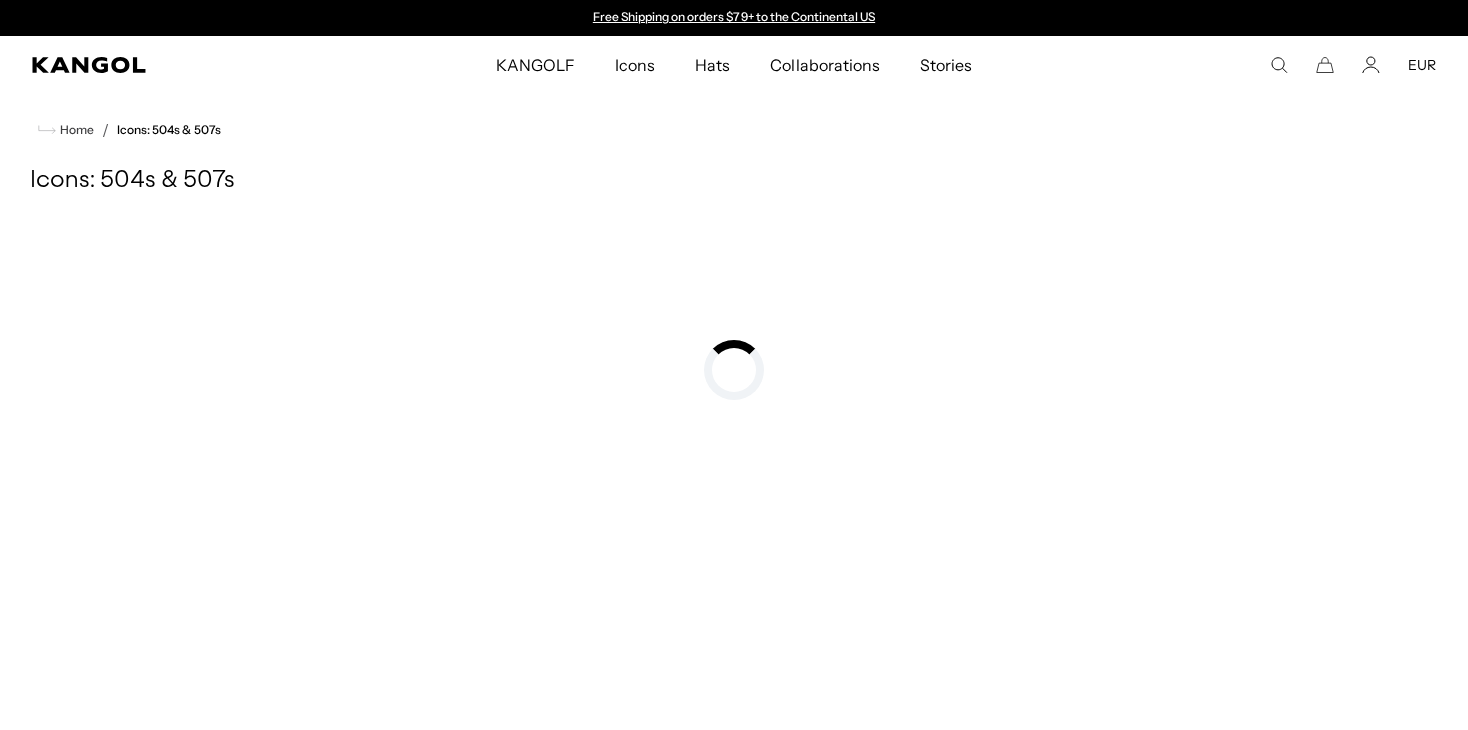 scroll, scrollTop: 0, scrollLeft: 0, axis: both 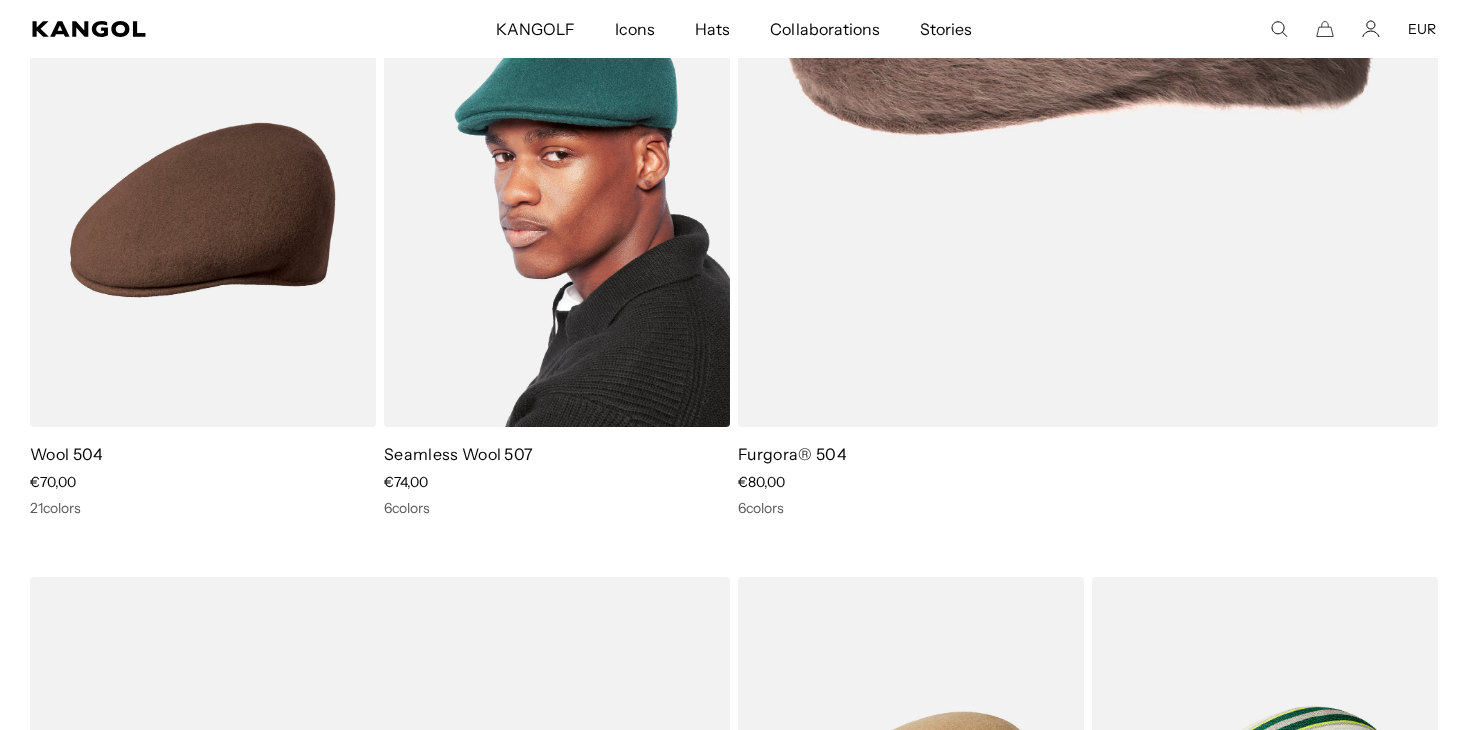 click at bounding box center (557, 210) 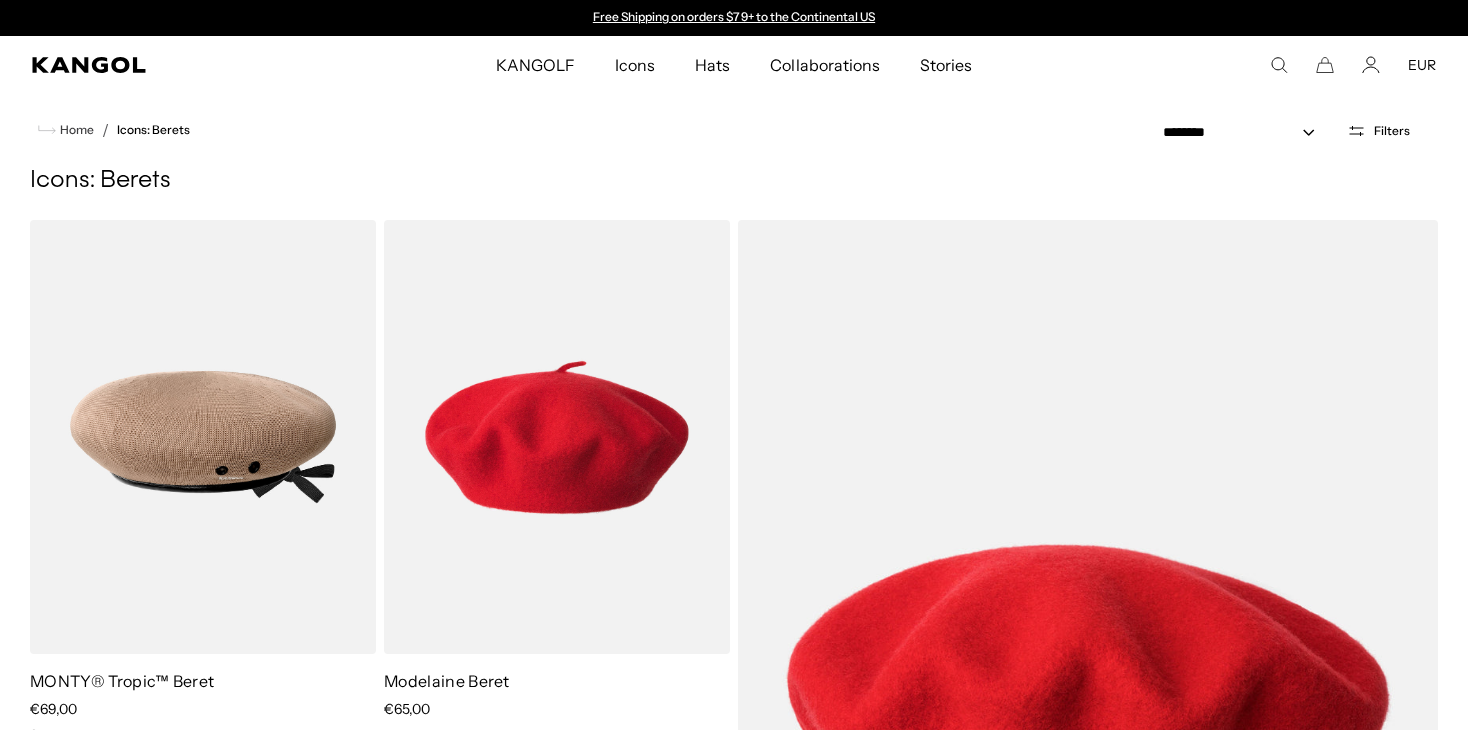 scroll, scrollTop: 0, scrollLeft: 0, axis: both 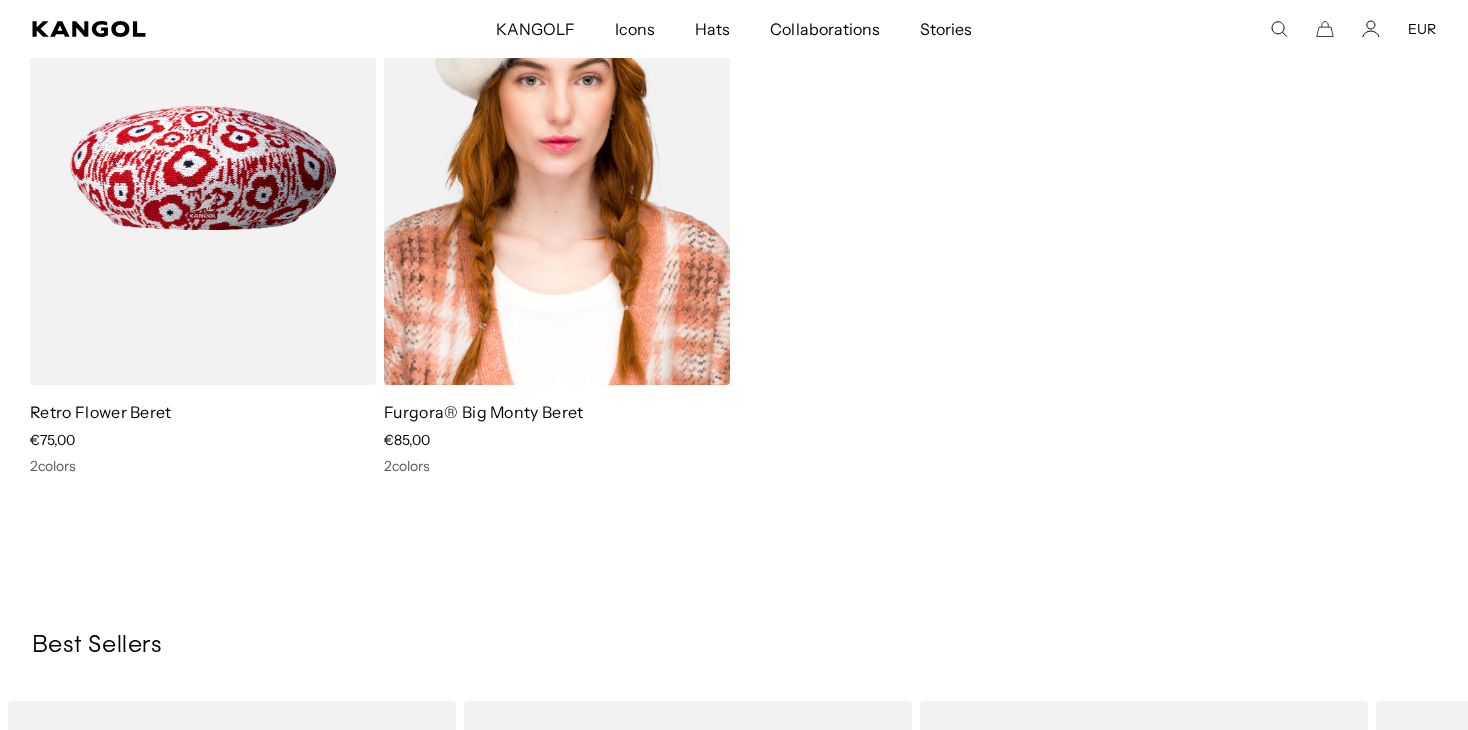 click at bounding box center [557, 168] 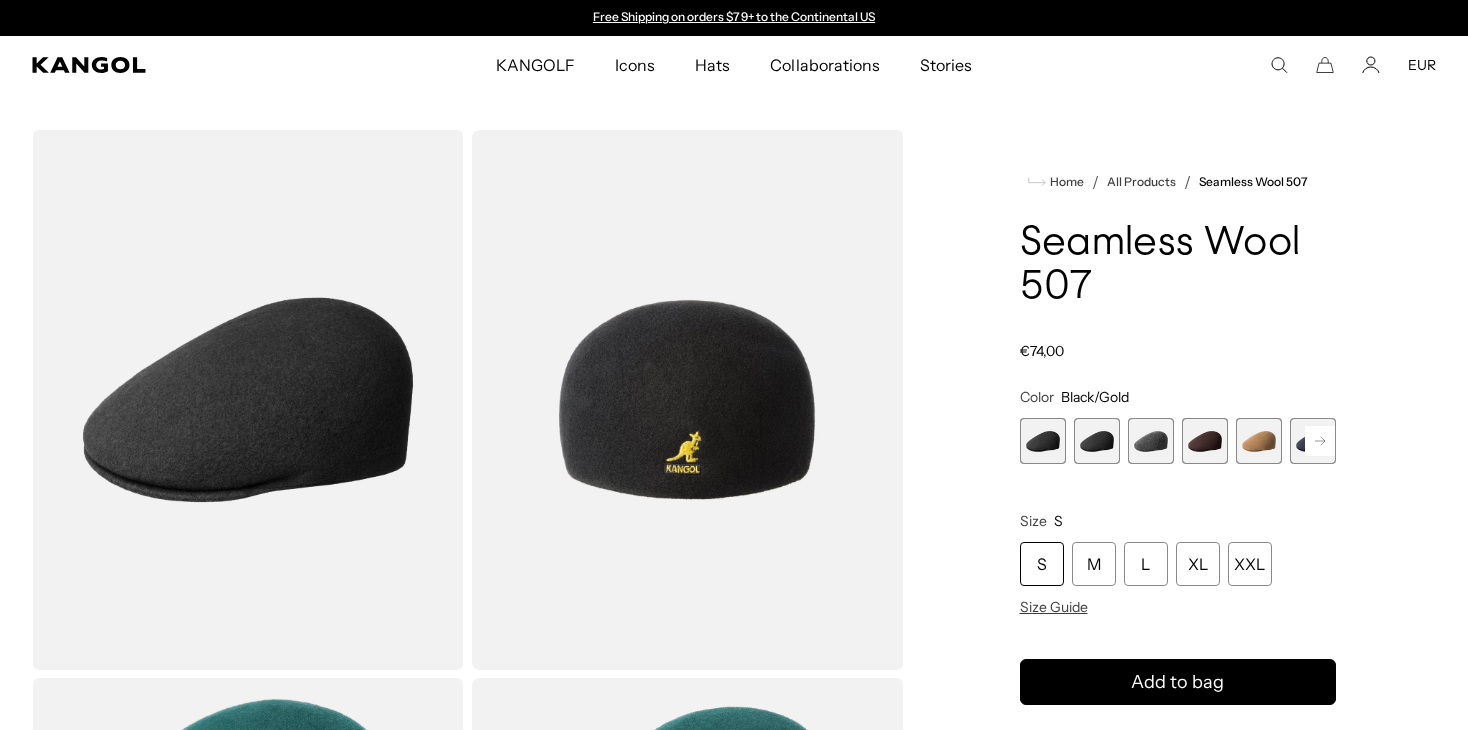 scroll, scrollTop: 0, scrollLeft: 0, axis: both 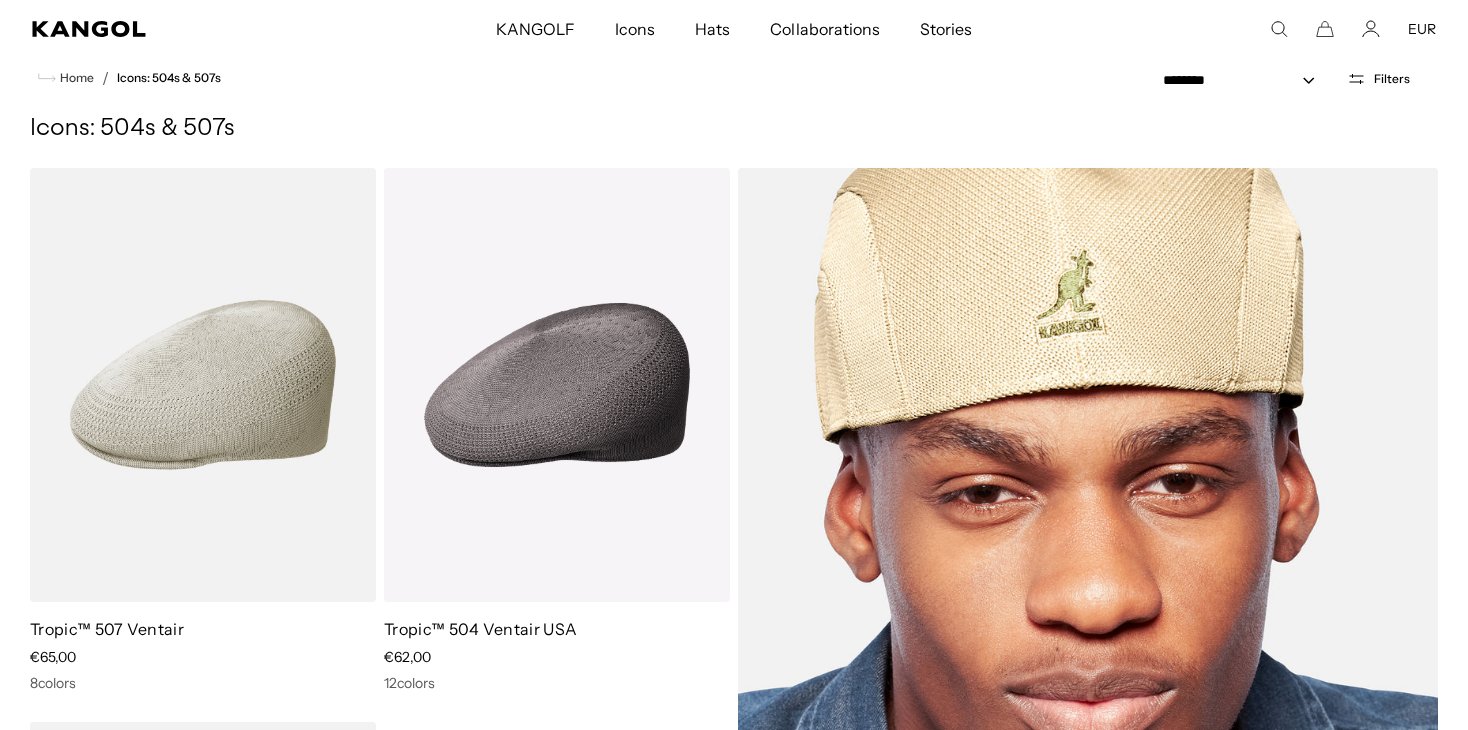 click at bounding box center [1088, 662] 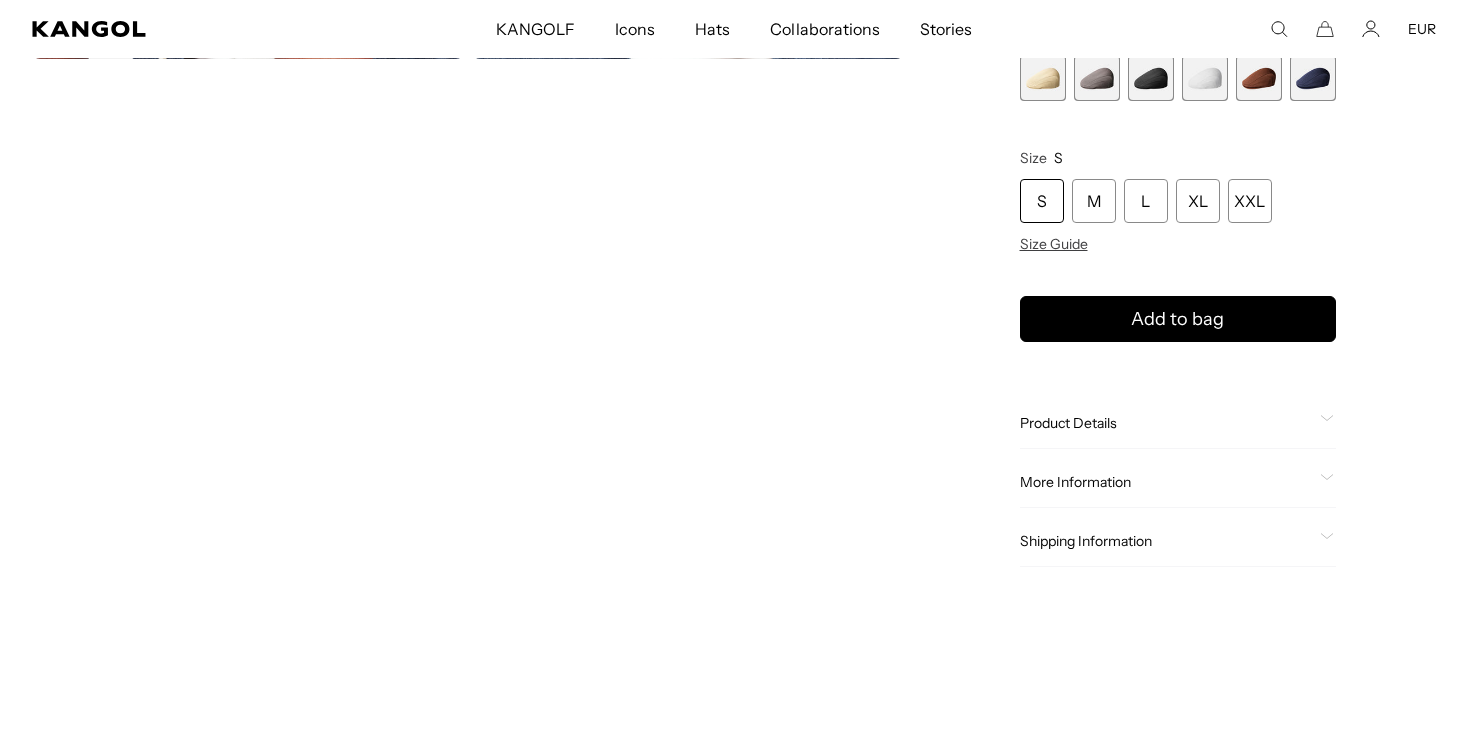 scroll, scrollTop: 1243, scrollLeft: 0, axis: vertical 